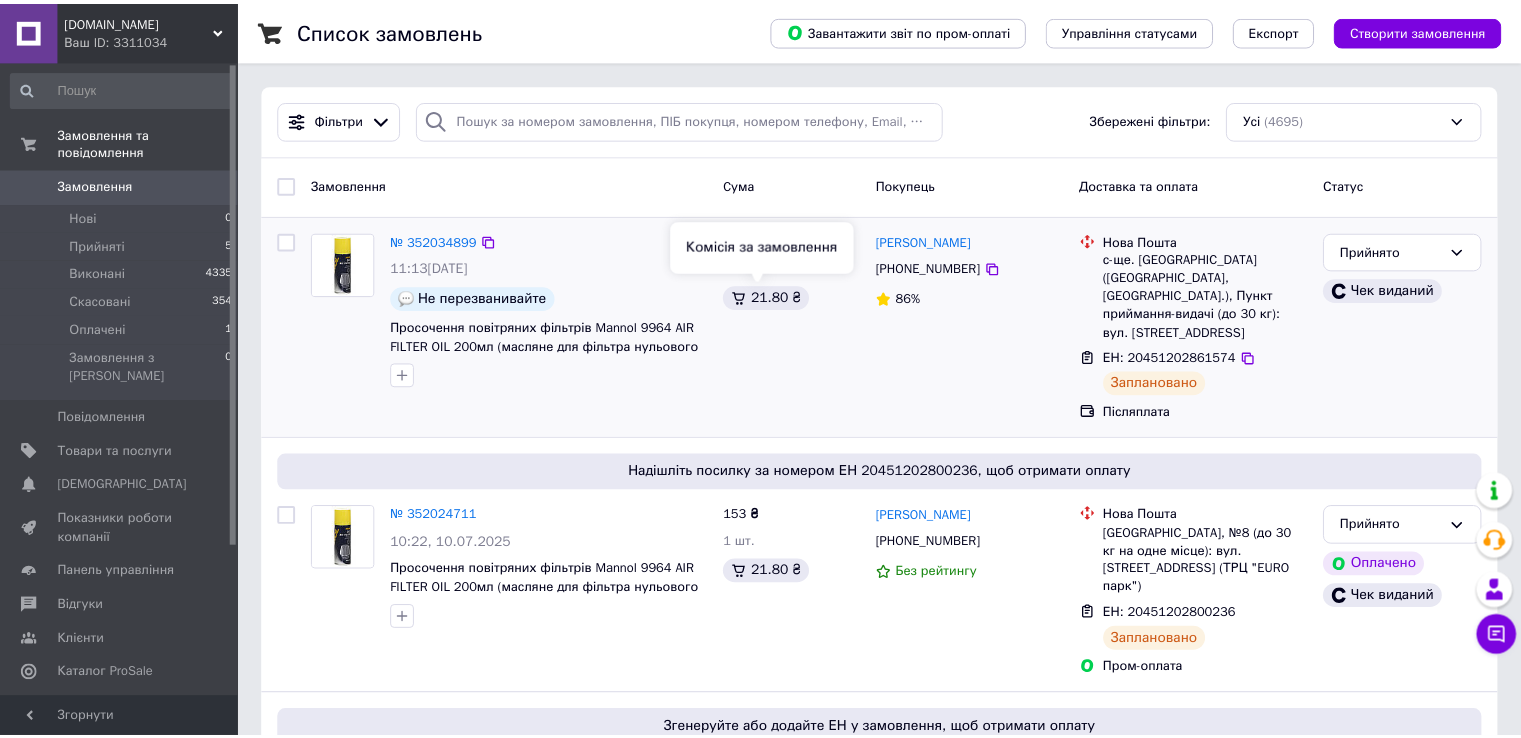 scroll, scrollTop: 0, scrollLeft: 0, axis: both 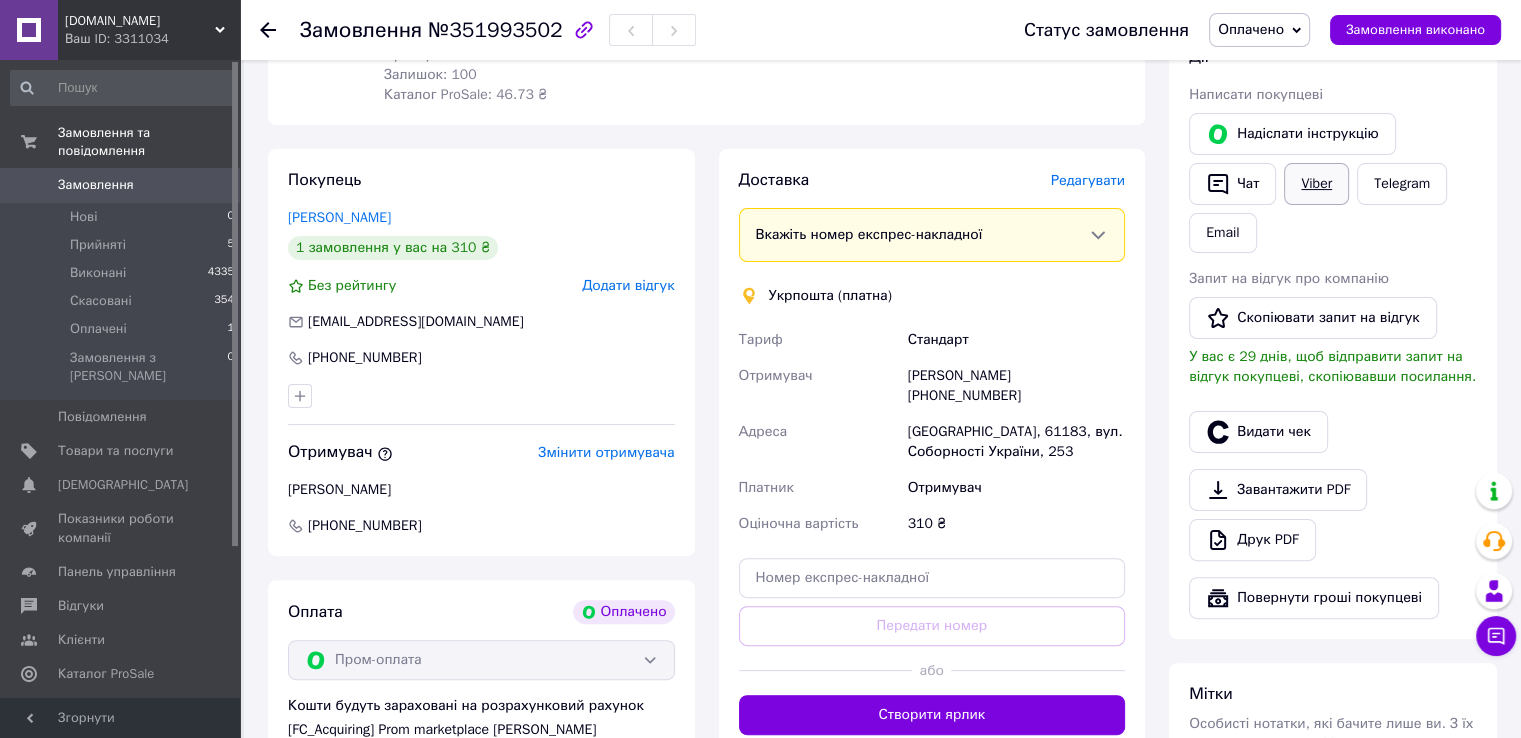 click on "Viber" at bounding box center [1316, 184] 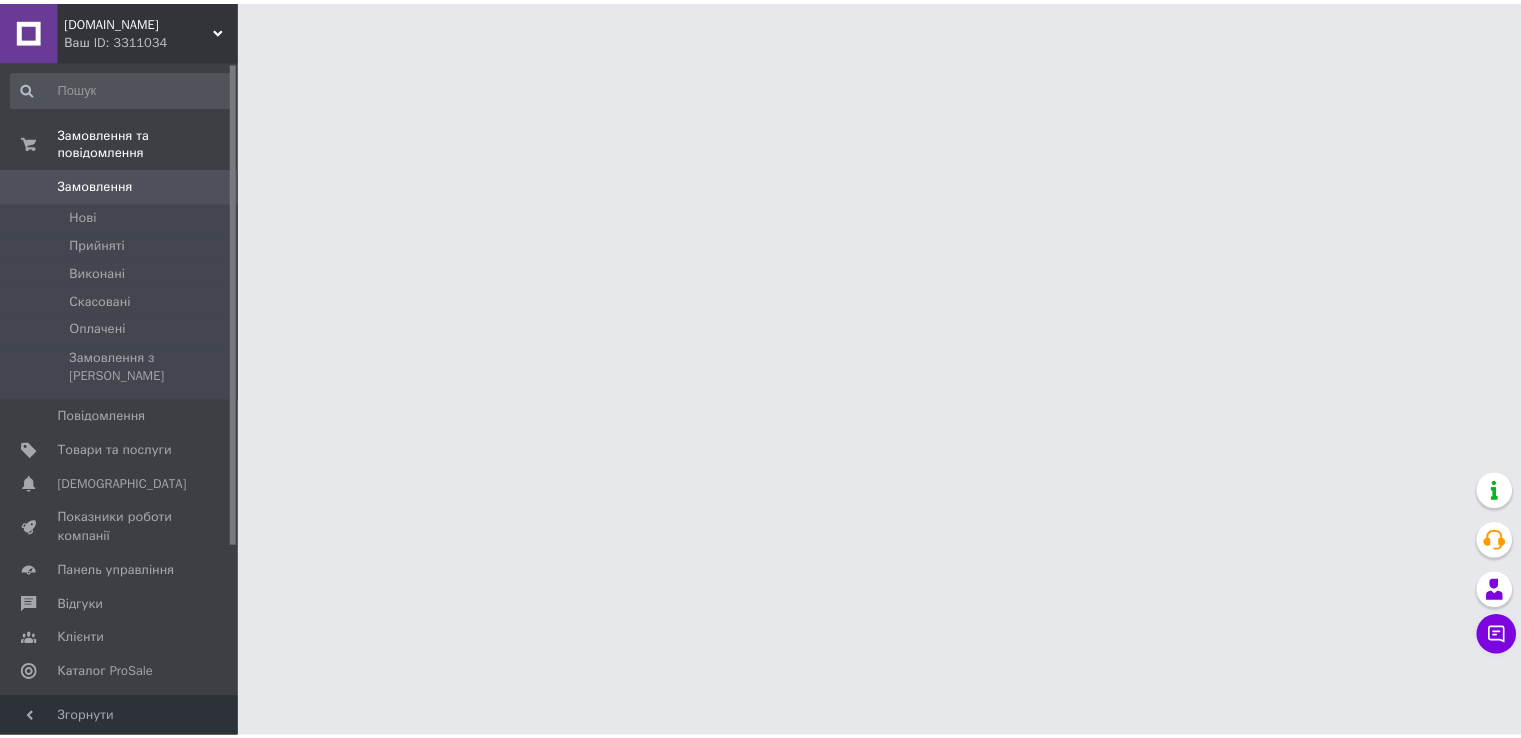 scroll, scrollTop: 0, scrollLeft: 0, axis: both 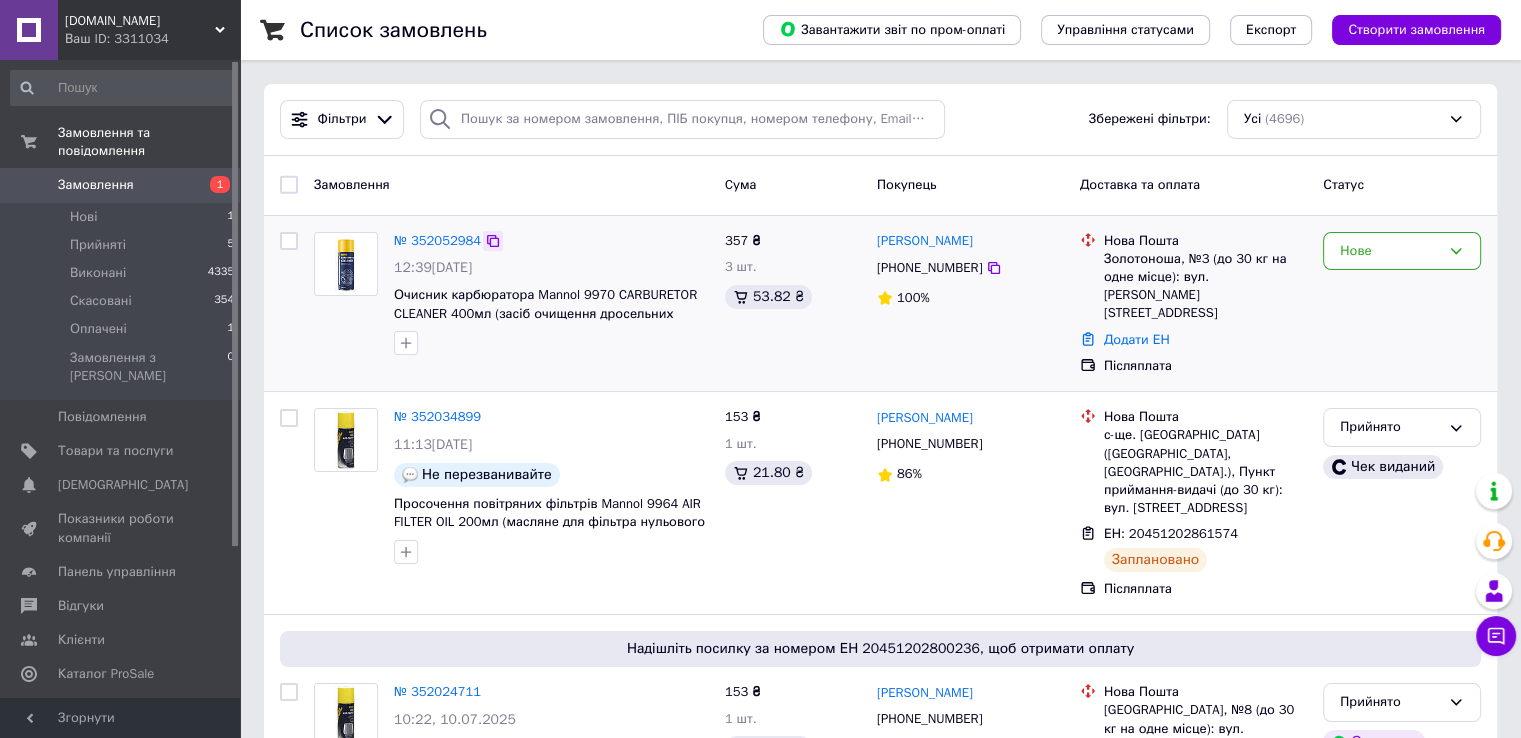 click 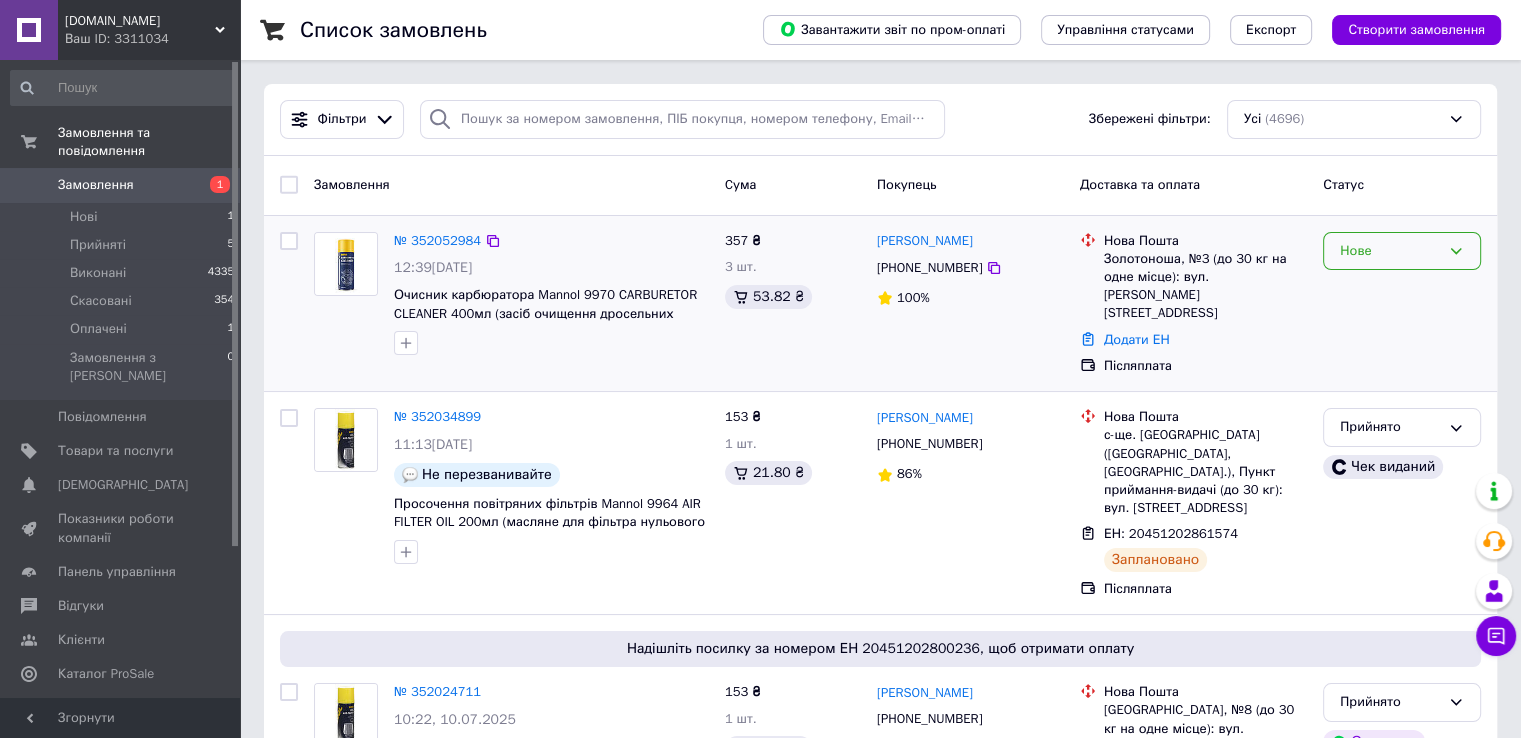 click on "Нове" at bounding box center (1402, 251) 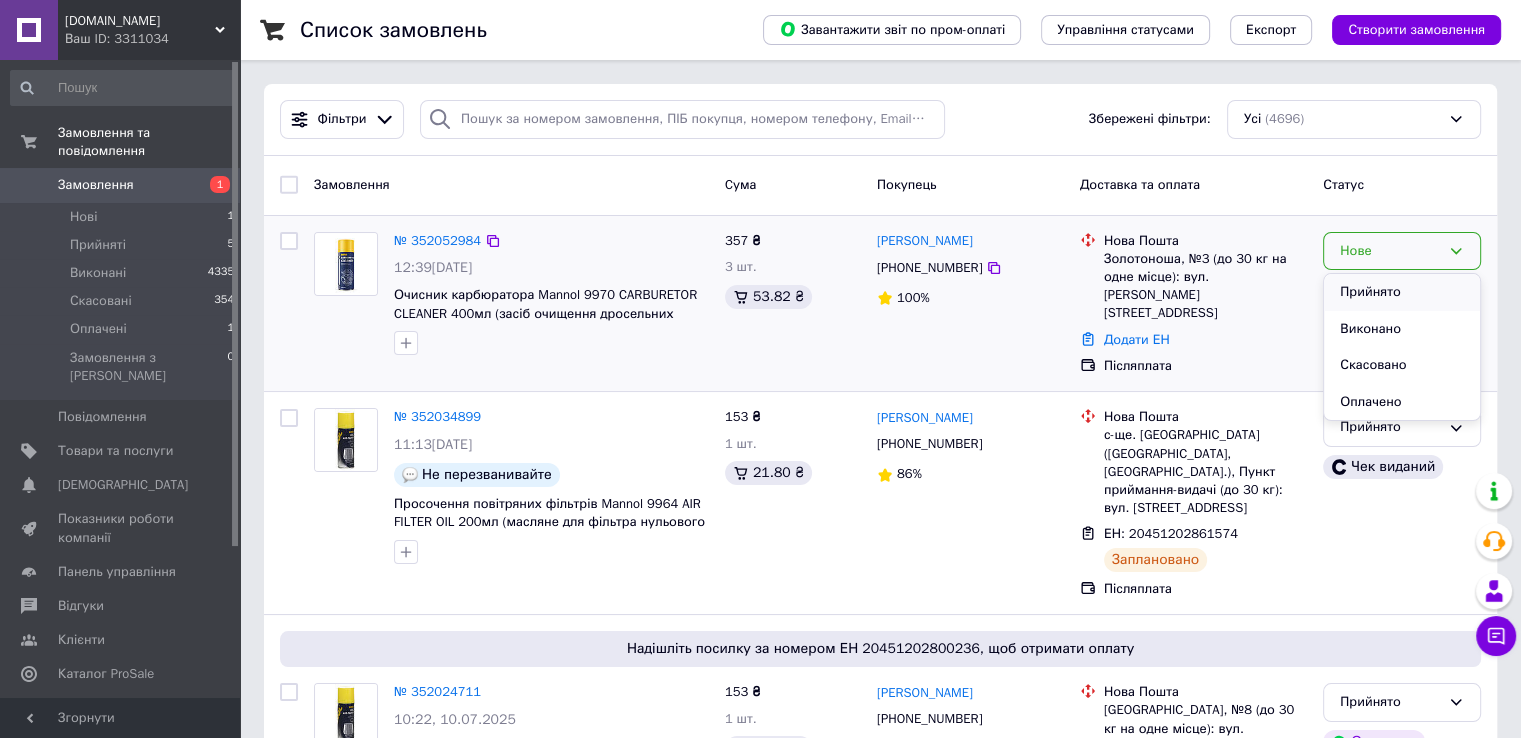 click on "Прийнято" at bounding box center [1402, 292] 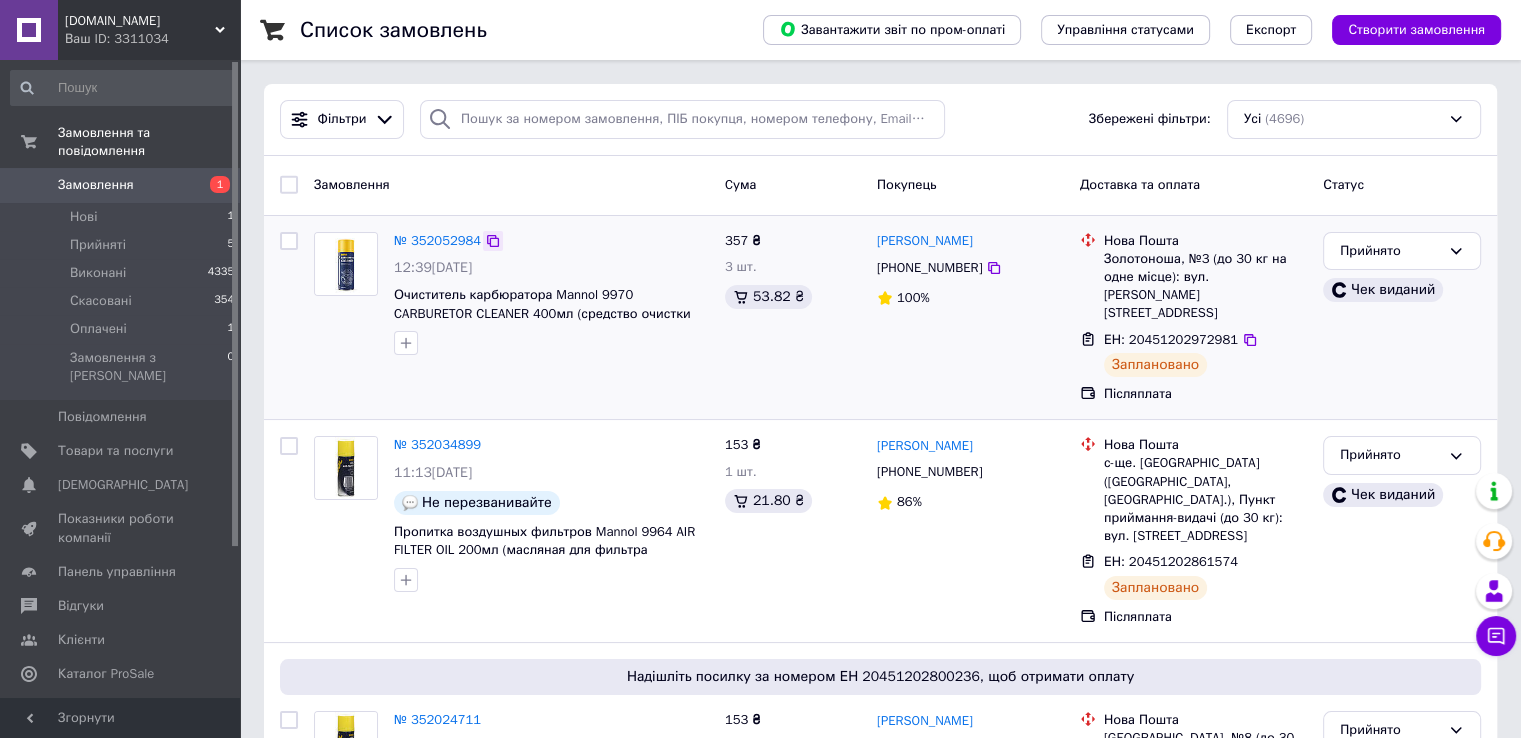 click 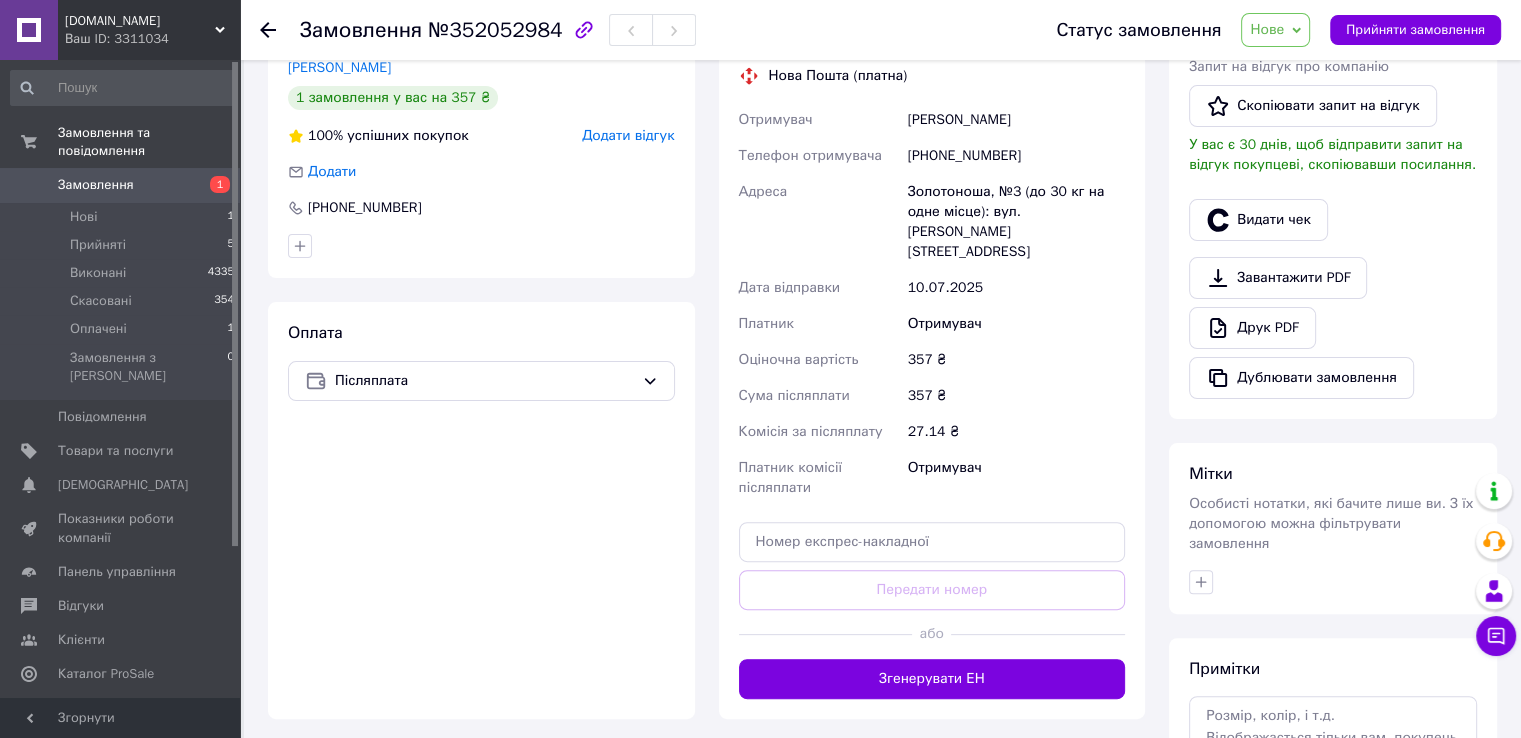 scroll, scrollTop: 600, scrollLeft: 0, axis: vertical 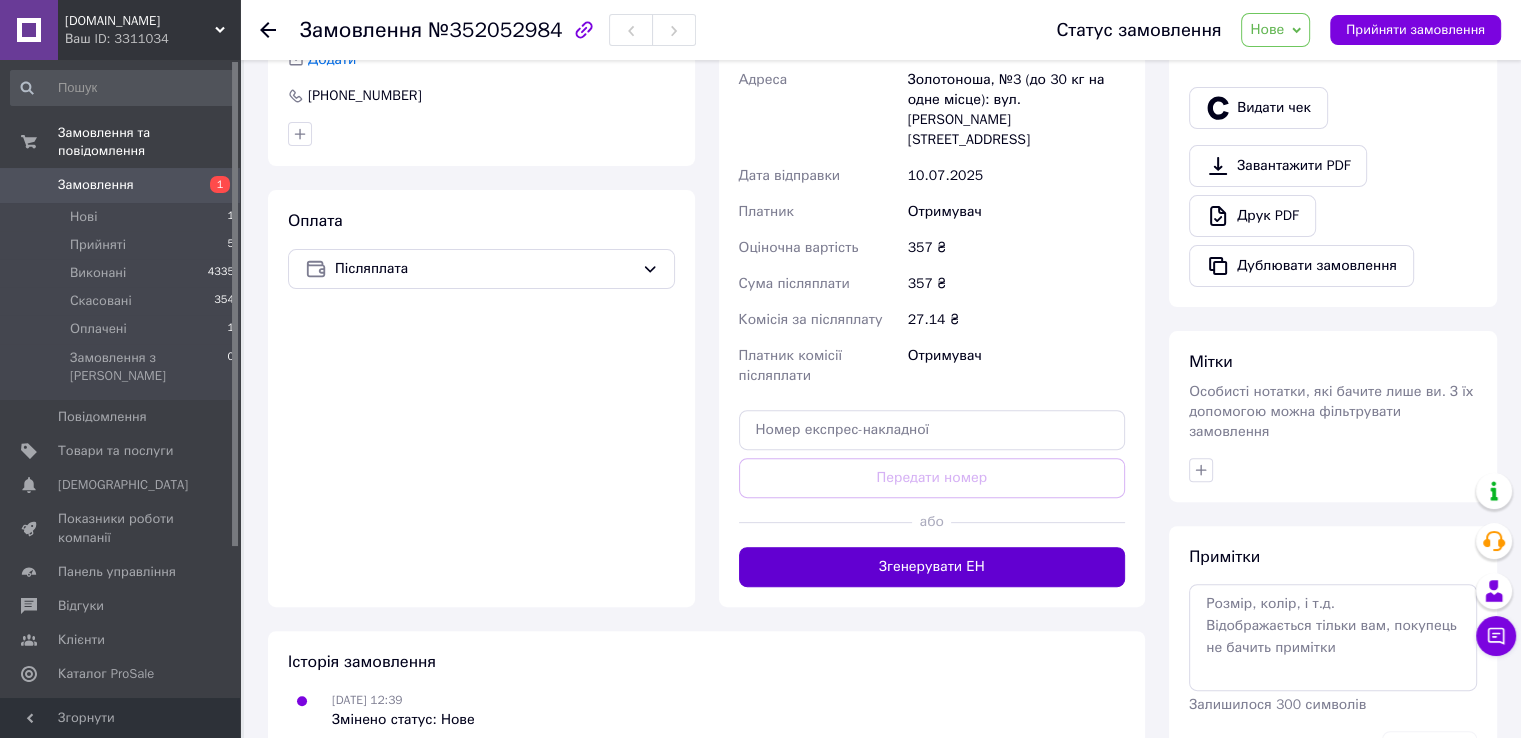 click on "Згенерувати ЕН" at bounding box center [932, 567] 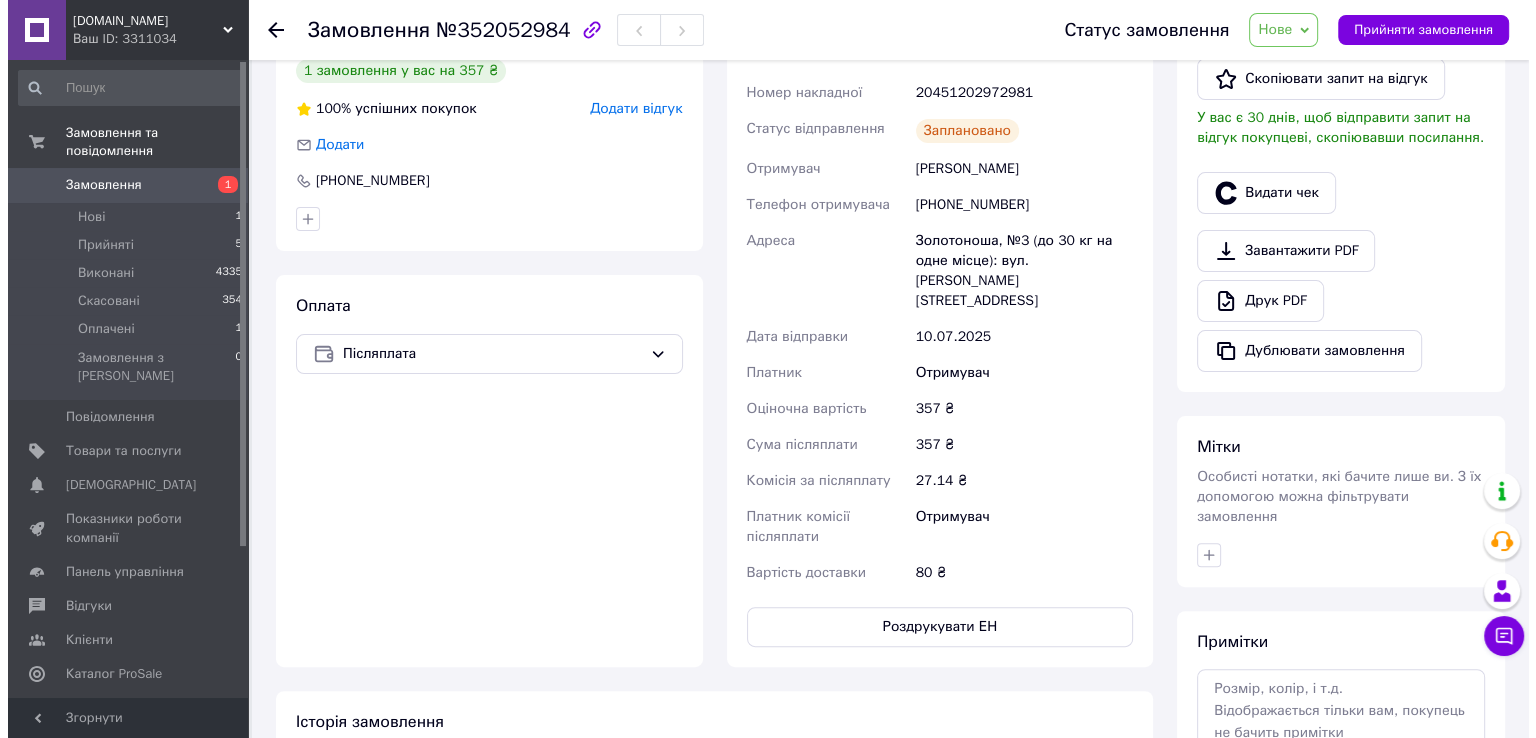 scroll, scrollTop: 400, scrollLeft: 0, axis: vertical 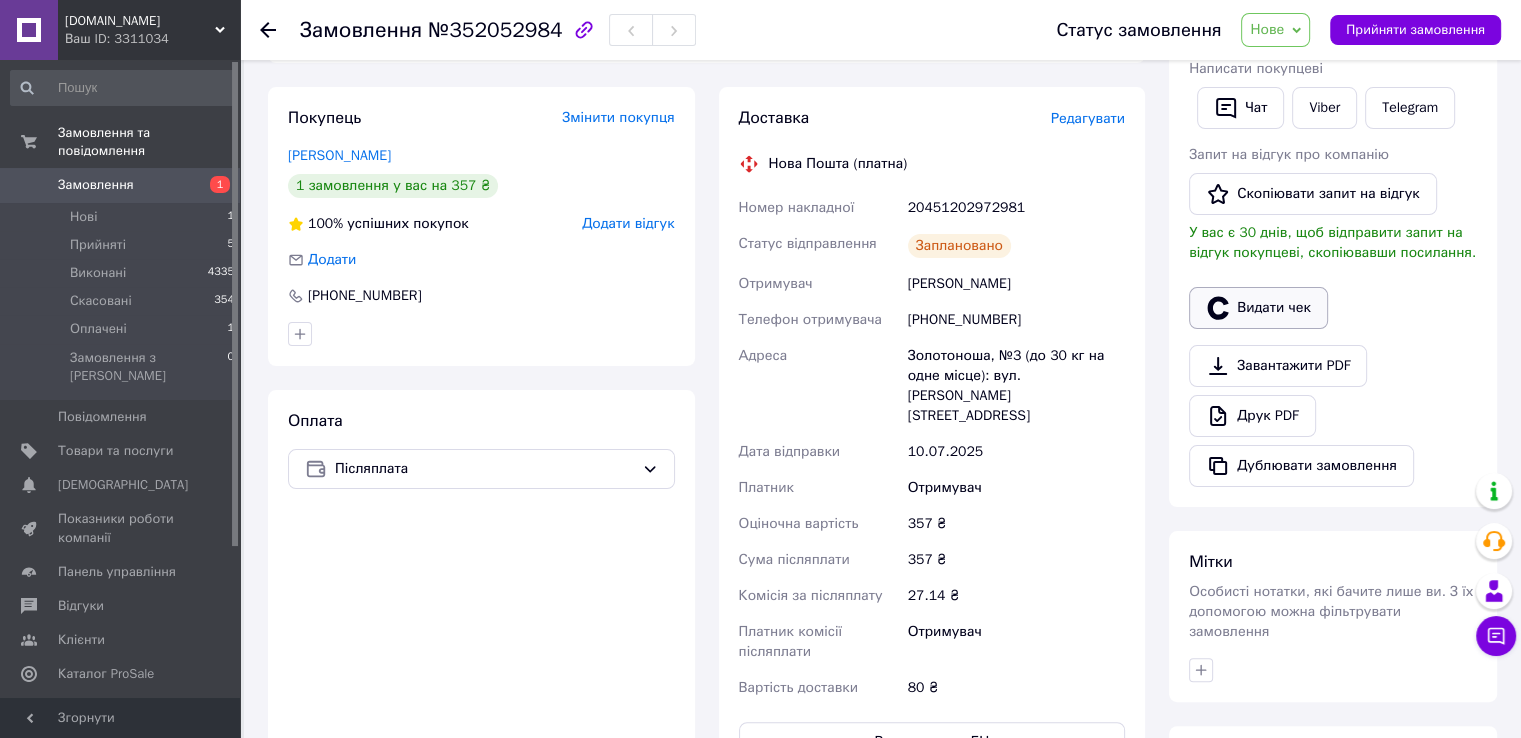 click on "Видати чек" at bounding box center [1258, 308] 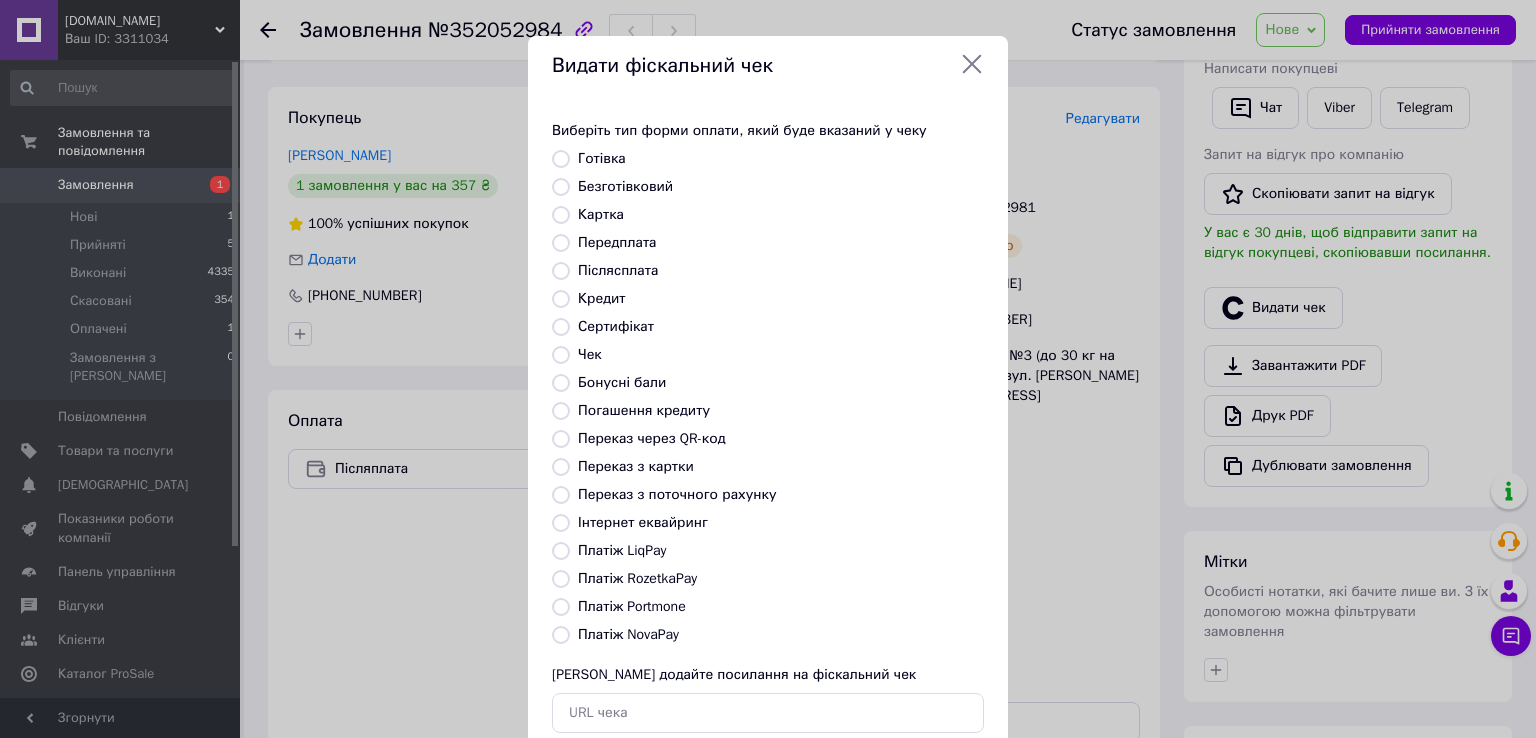 click on "Платіж NovaPay" at bounding box center (628, 634) 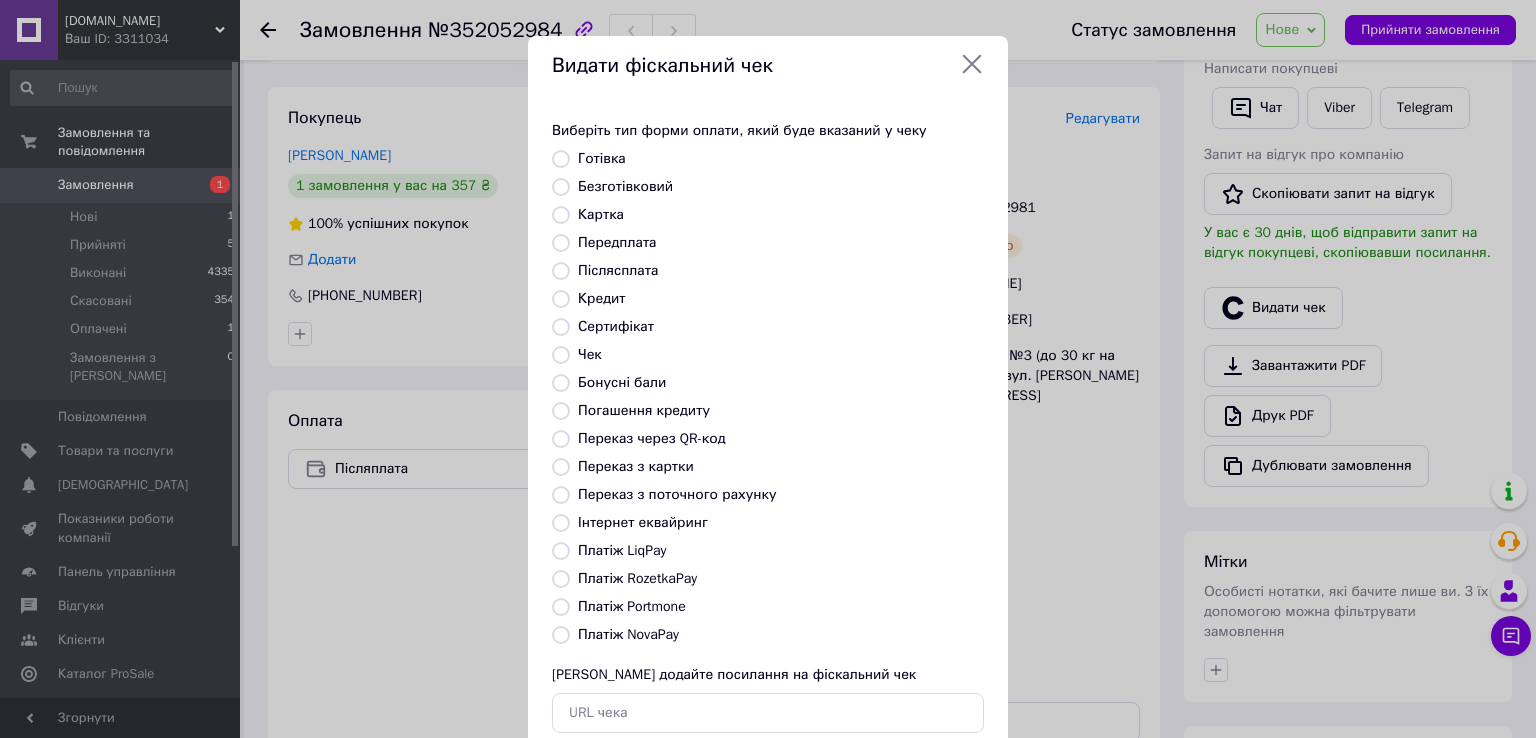 radio on "true" 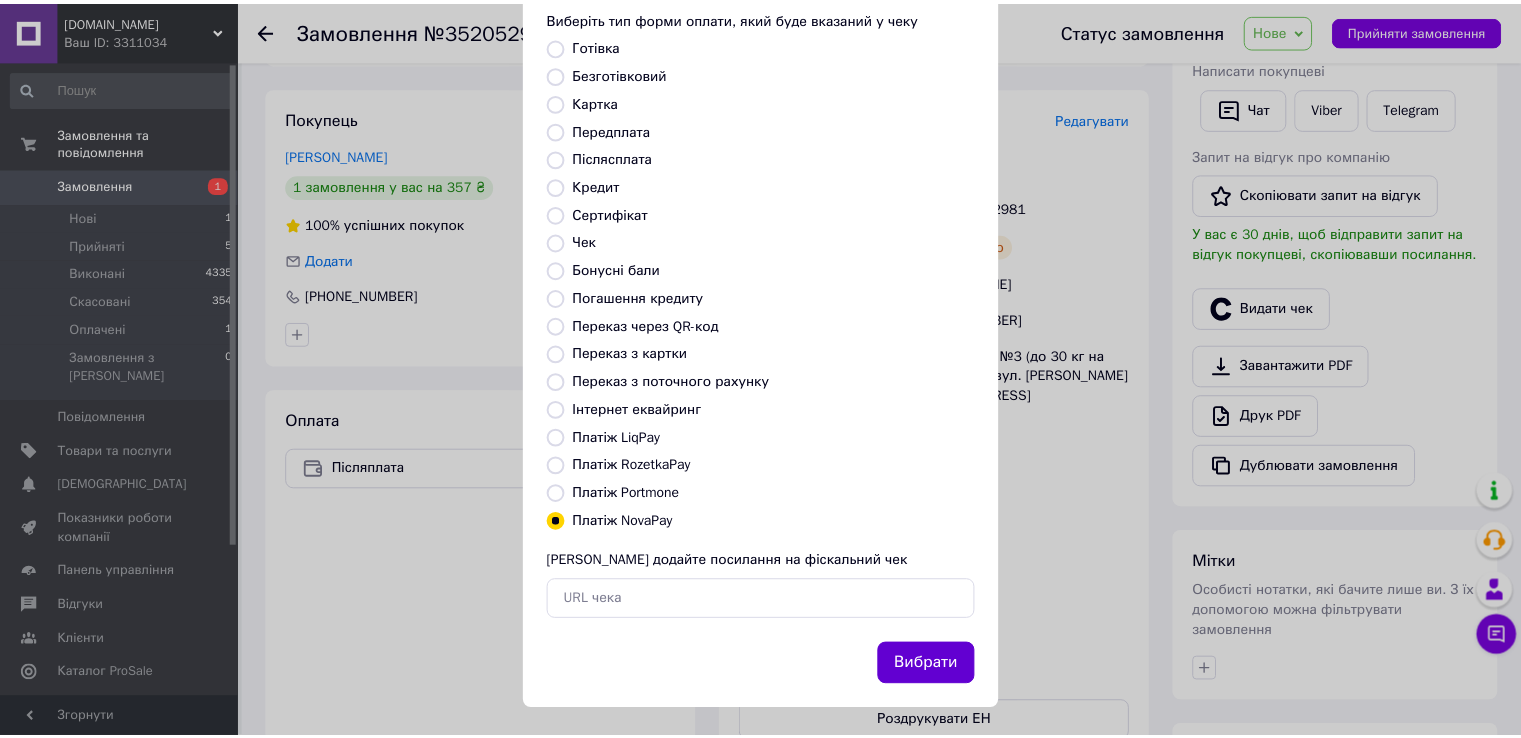 scroll, scrollTop: 120, scrollLeft: 0, axis: vertical 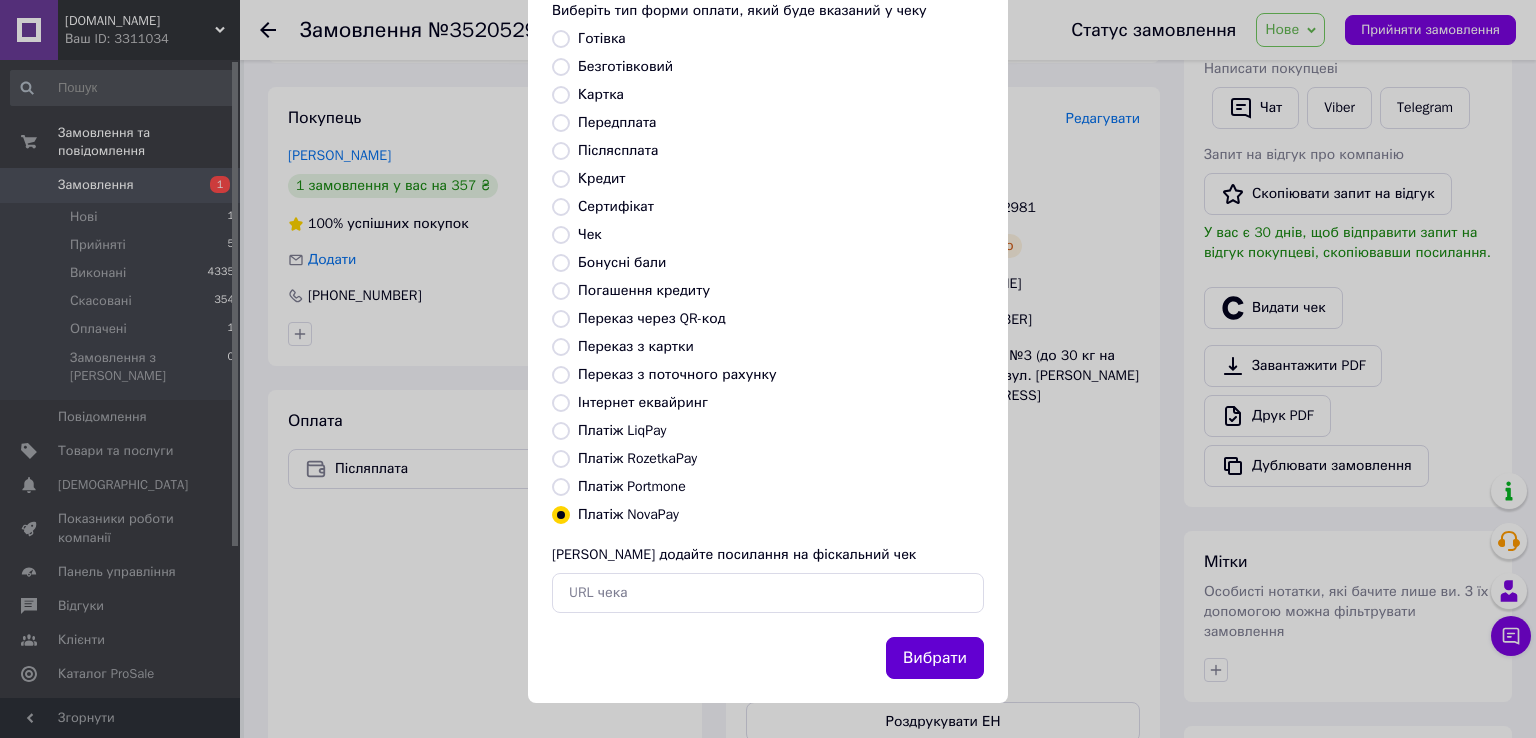 click on "Вибрати" at bounding box center (935, 658) 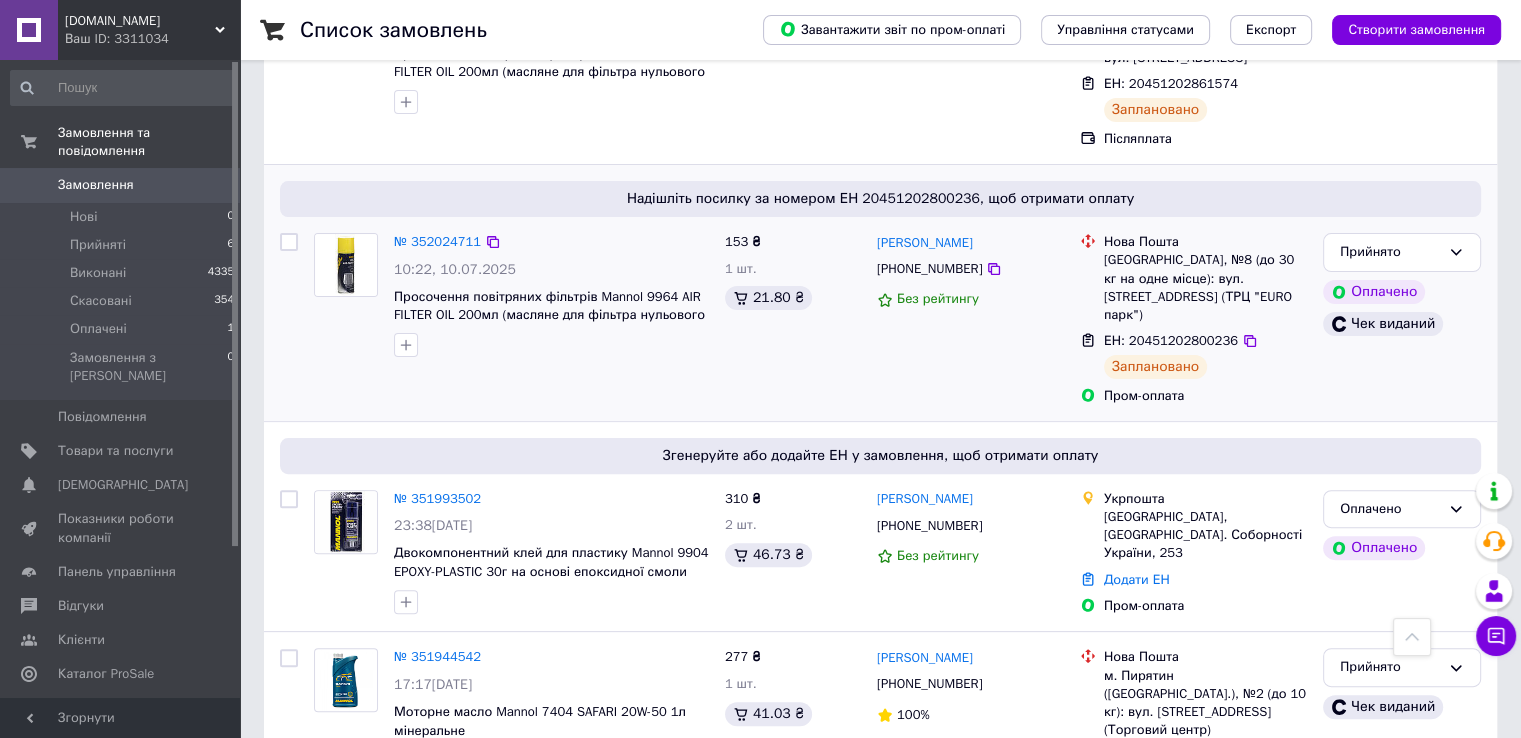 scroll, scrollTop: 500, scrollLeft: 0, axis: vertical 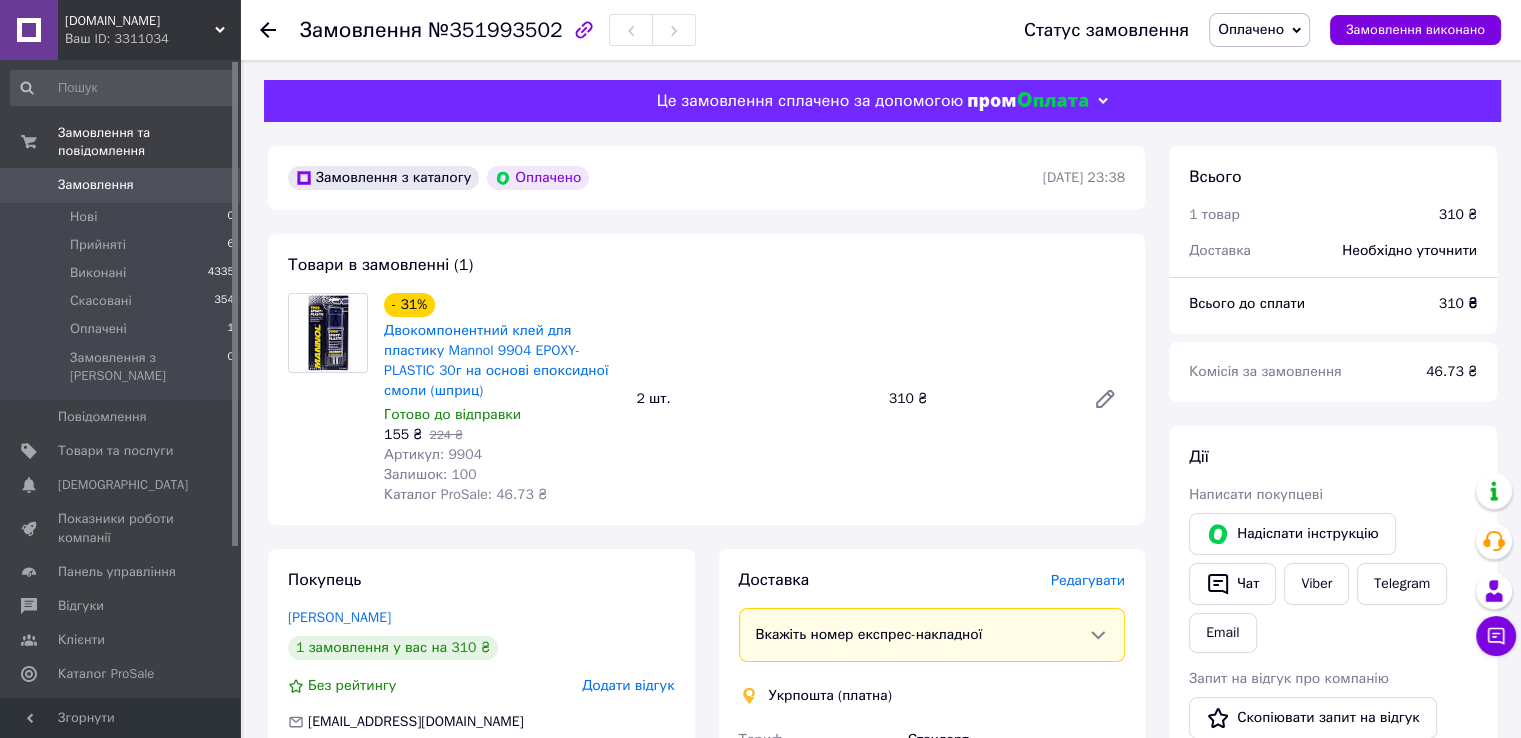 click on "- 31% Двокомпонентний клей для пластику Mannol 9904 EPOXY-PLASTIC 30г на основі епоксидної смоли (шприц) Готово до відправки 155 ₴   224 ₴ Артикул: 9904 Залишок: 100 Каталог ProSale: 46.73 ₴  2 шт. 310 ₴" at bounding box center [754, 399] 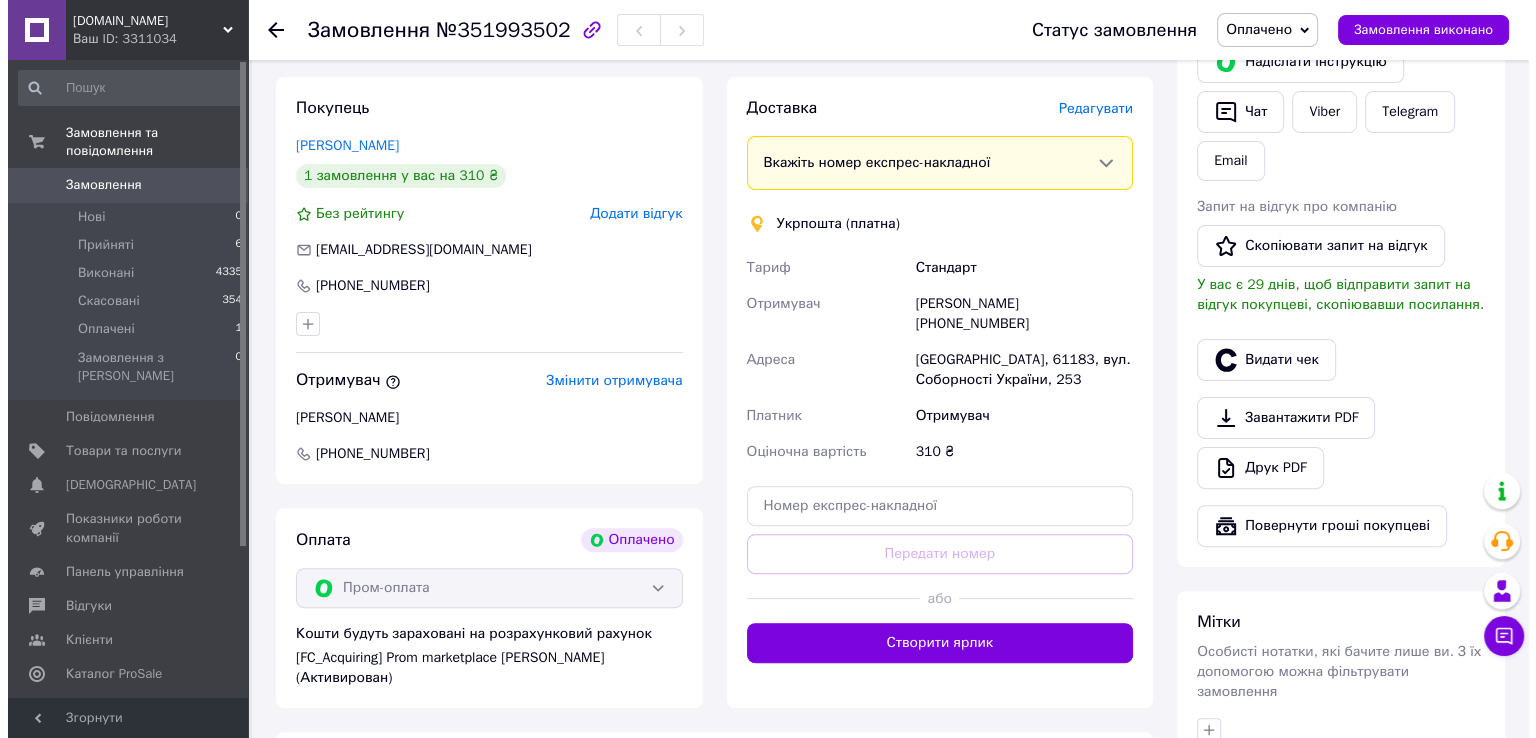 scroll, scrollTop: 500, scrollLeft: 0, axis: vertical 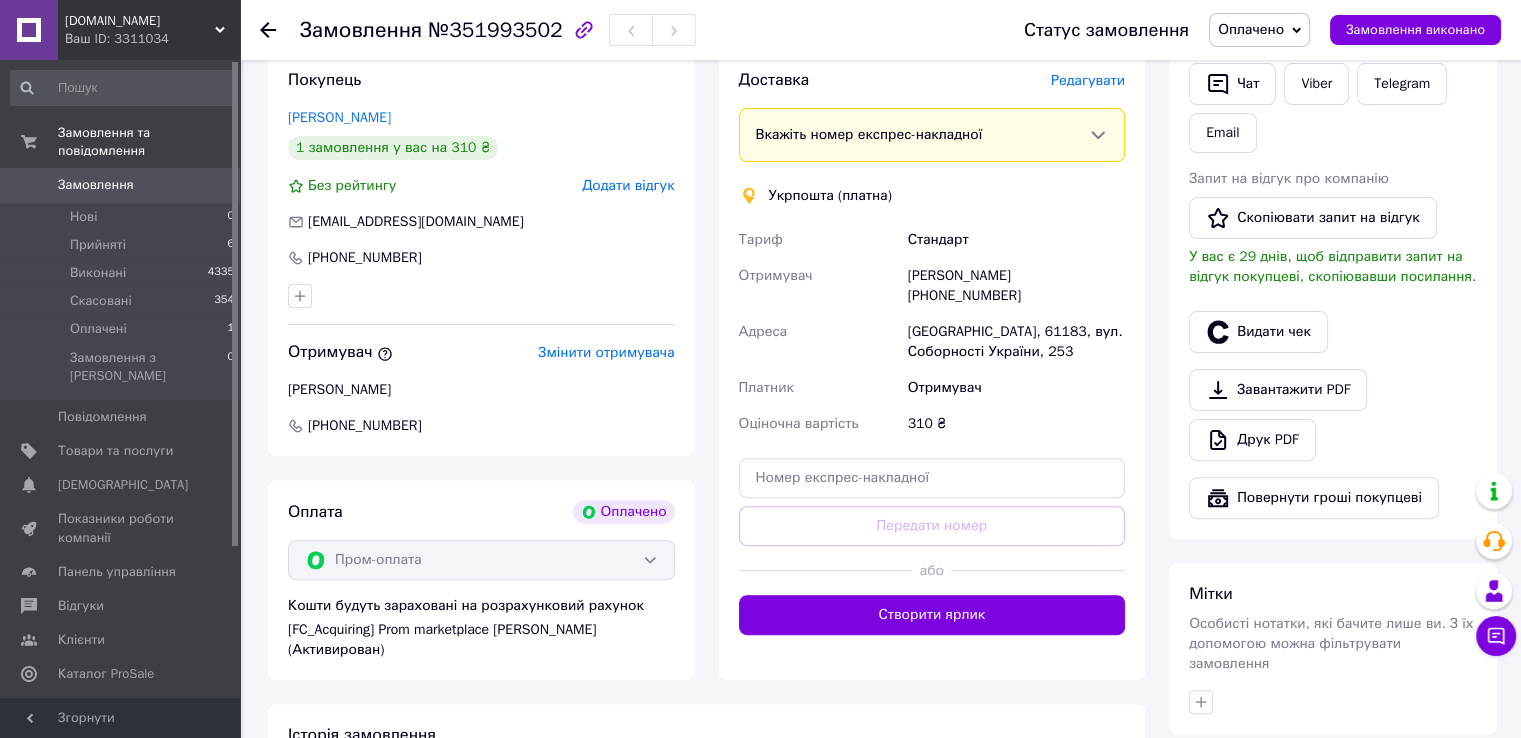 click on "Доставка Редагувати Вкажіть номер експрес-накладної Обов'язково введіть номер експрес-накладної,
якщо створювали її не на цій сторінці. У разі,
якщо номер ЕН не буде доданий, ми не зможемо
виплатити гроші за замовлення Мобільний номер покупця (із замовлення) повинен відповідати номеру отримувача за накладною Укрпошта (платна) Тариф Стандарт Отримувач Тетяна Довготько +380686097903 Адреса Харків, 61183, вул. Соборності України, 253 Платник Отримувач Оціночна вартість 310 ₴ Передати номер або Створити ярлик Тариф     * Стандарт Платник   * Отримувач   * Довготько   *" at bounding box center (932, 364) 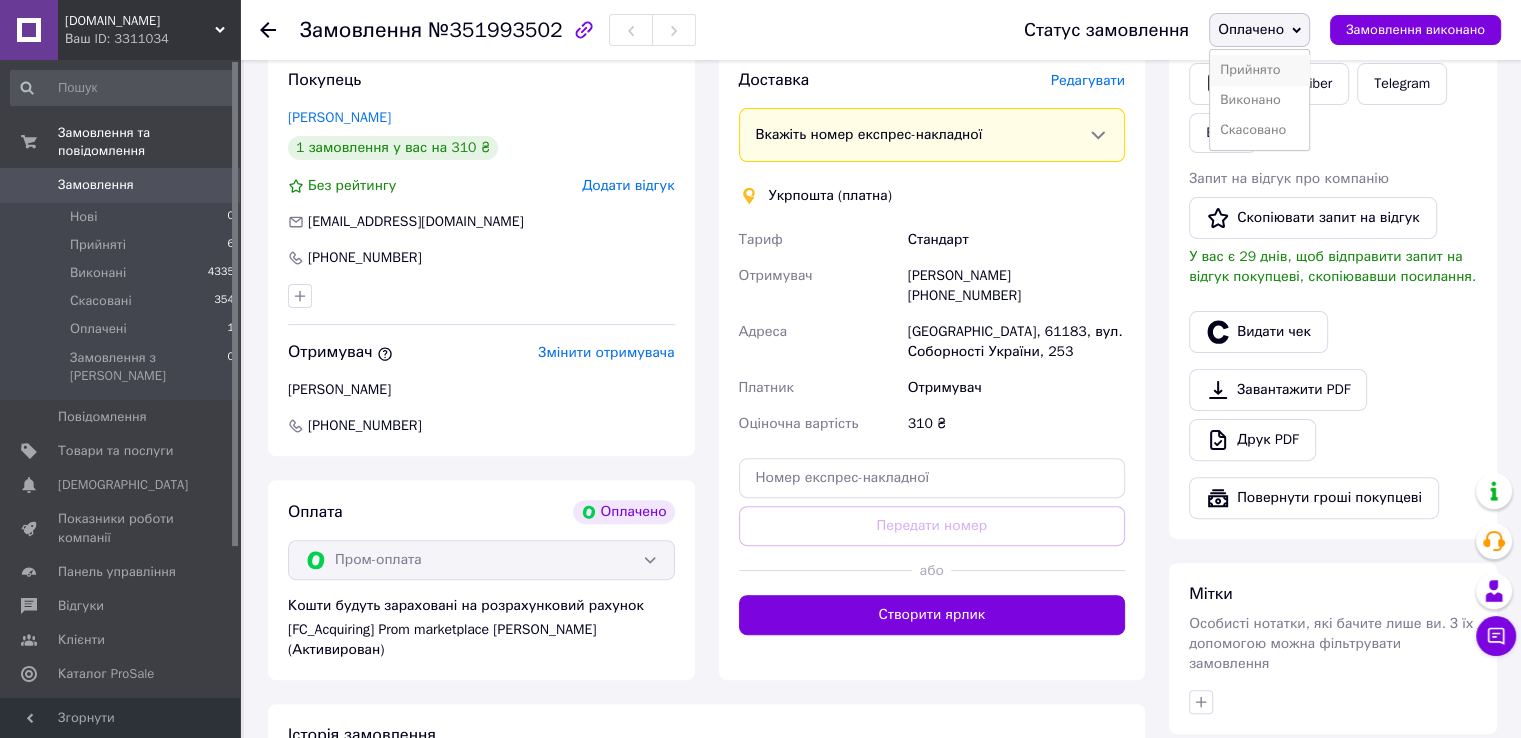 click on "Прийнято" at bounding box center [1259, 70] 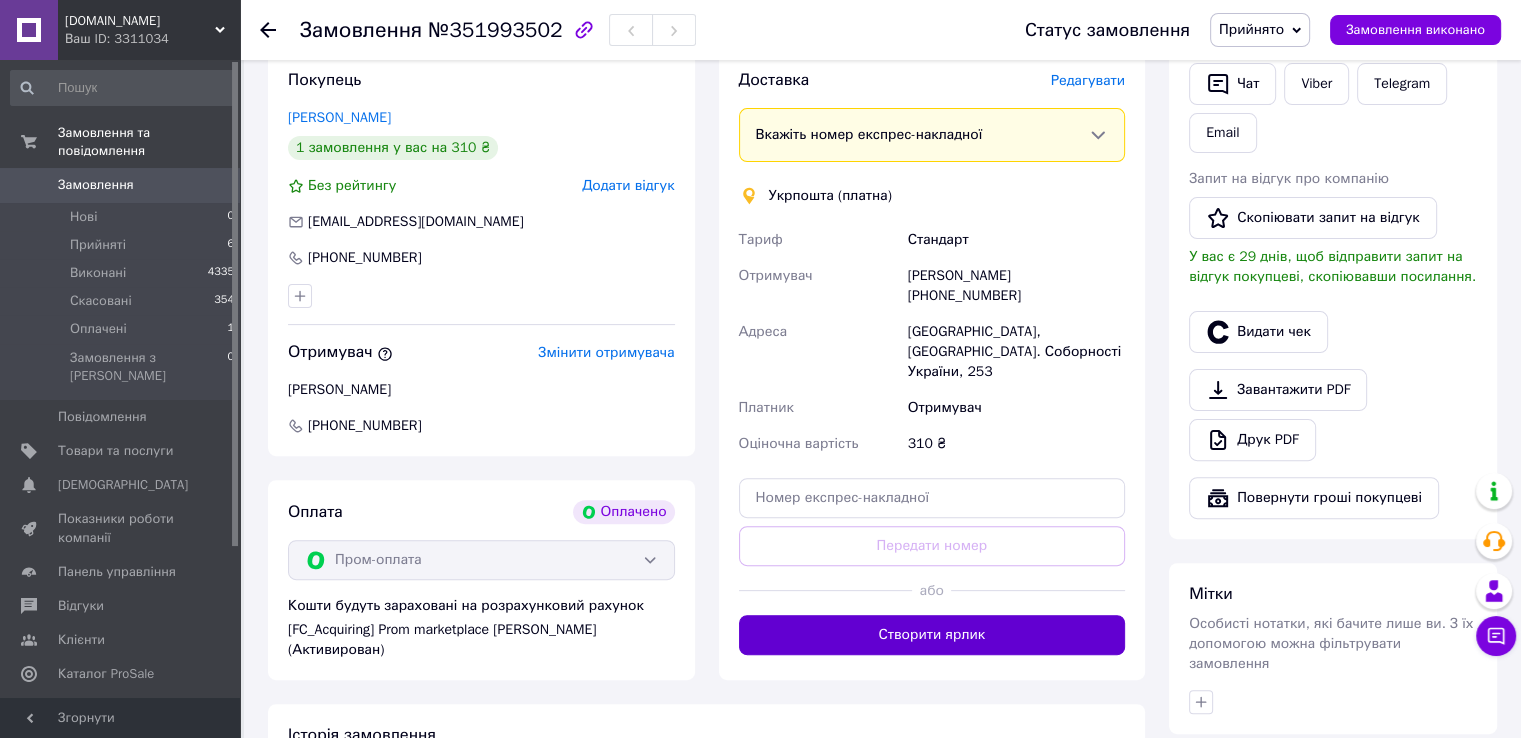 click on "Створити ярлик" at bounding box center [932, 635] 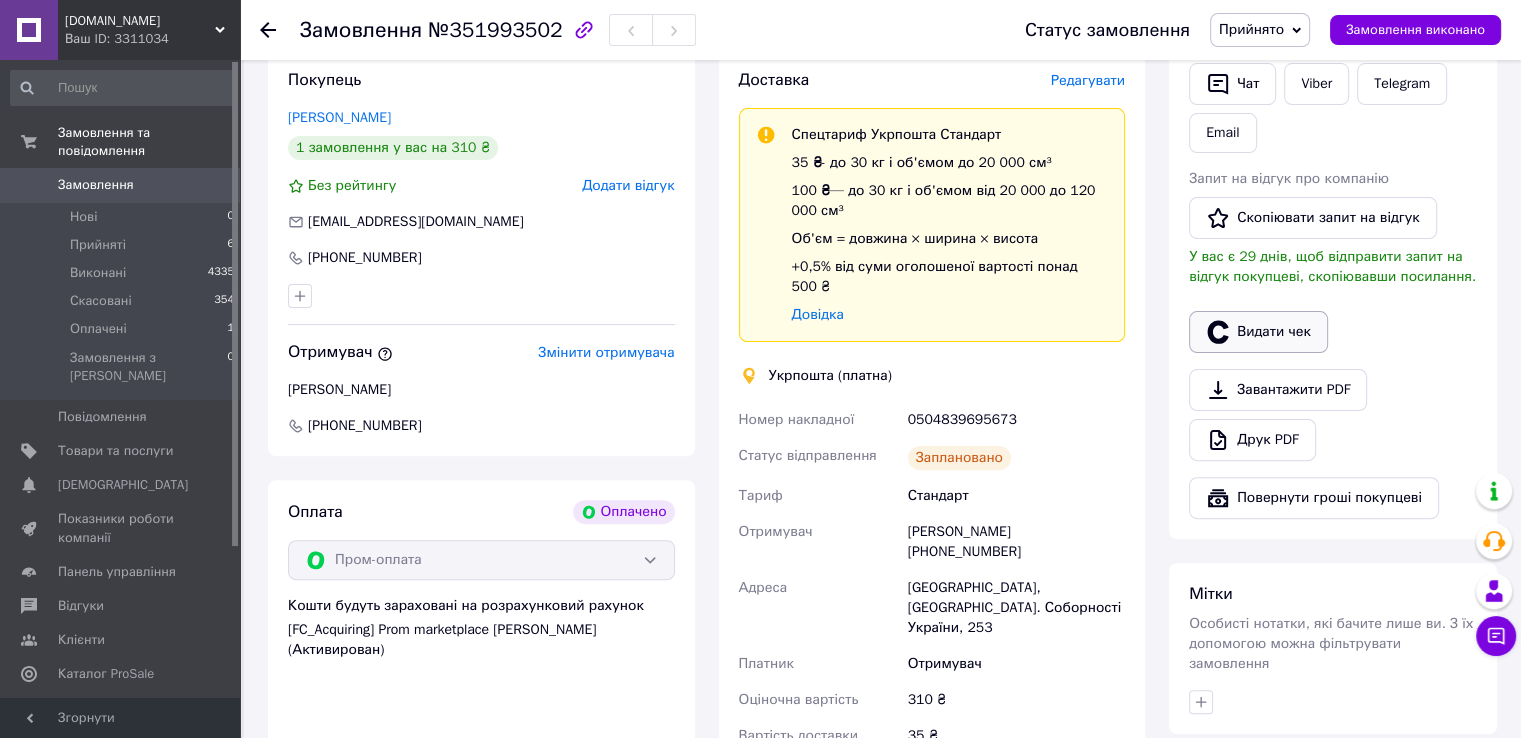 click on "Видати чек" at bounding box center [1258, 332] 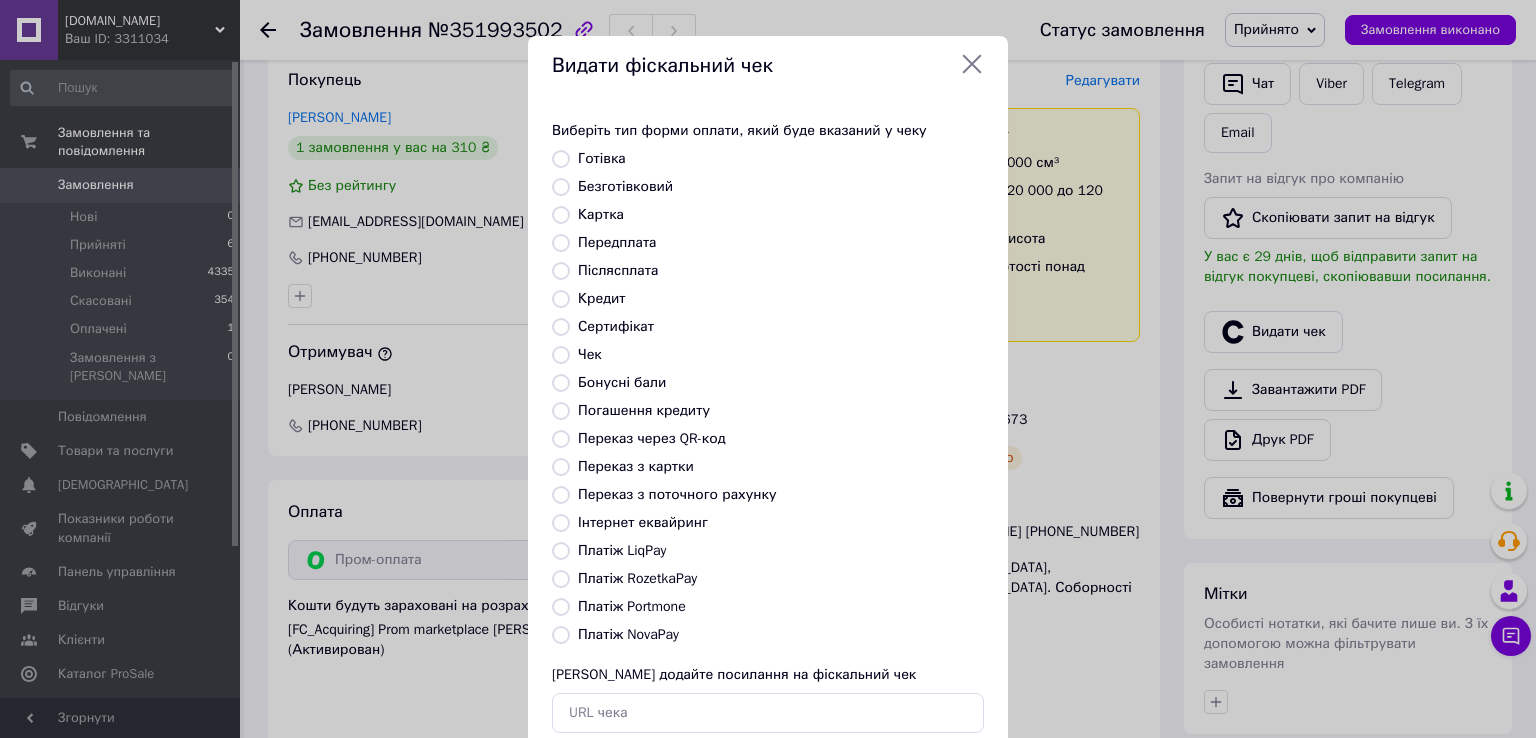 drag, startPoint x: 668, startPoint y: 576, endPoint x: 840, endPoint y: 600, distance: 173.66635 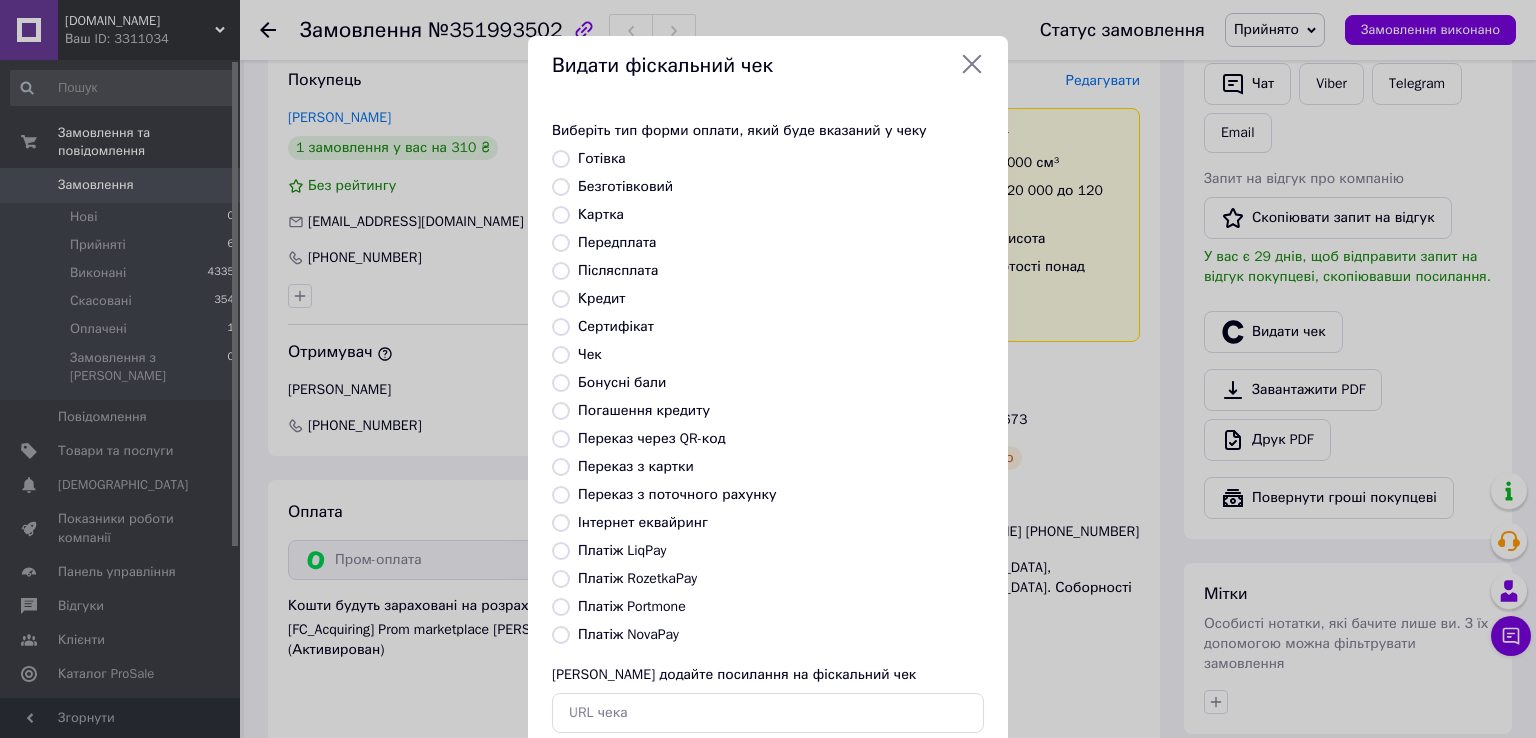 radio on "true" 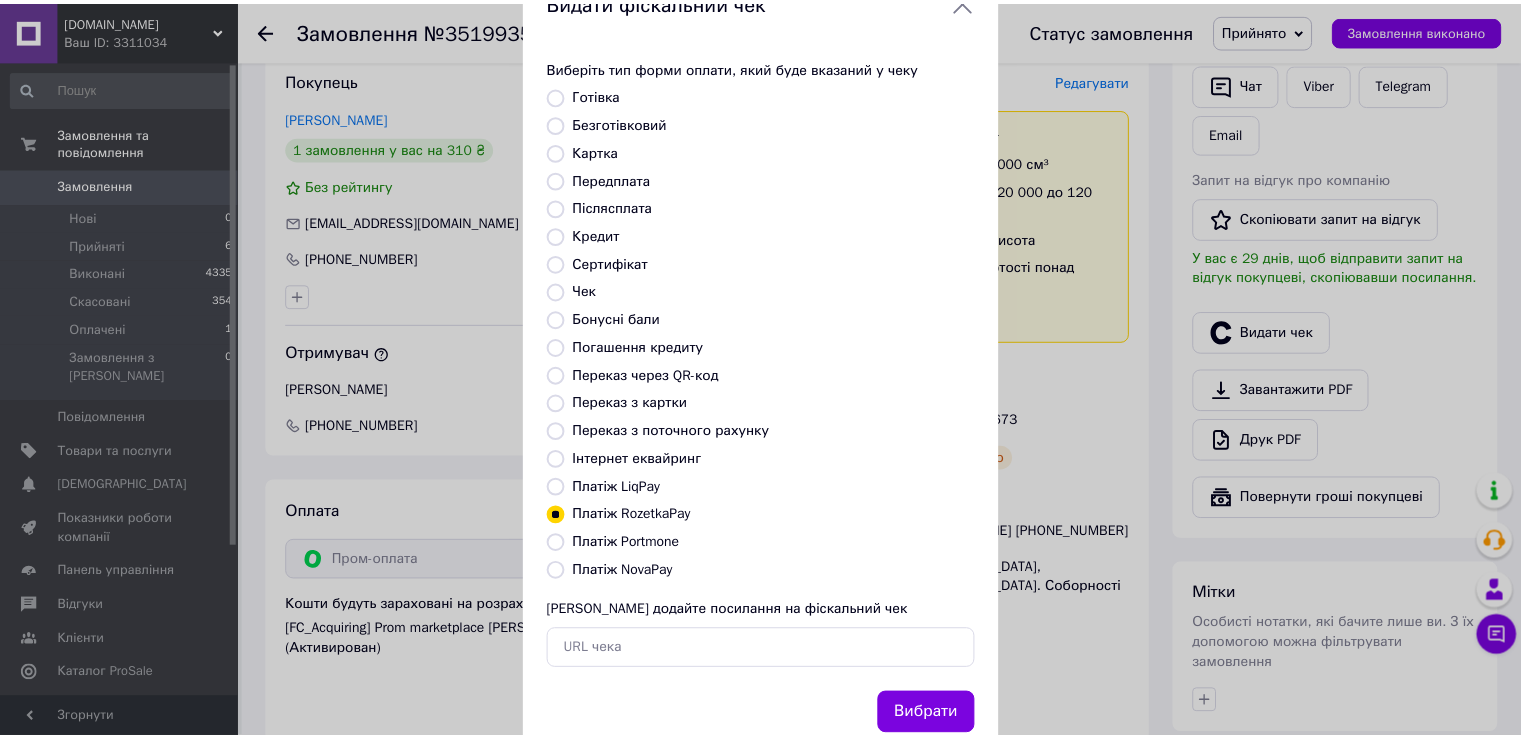 scroll, scrollTop: 120, scrollLeft: 0, axis: vertical 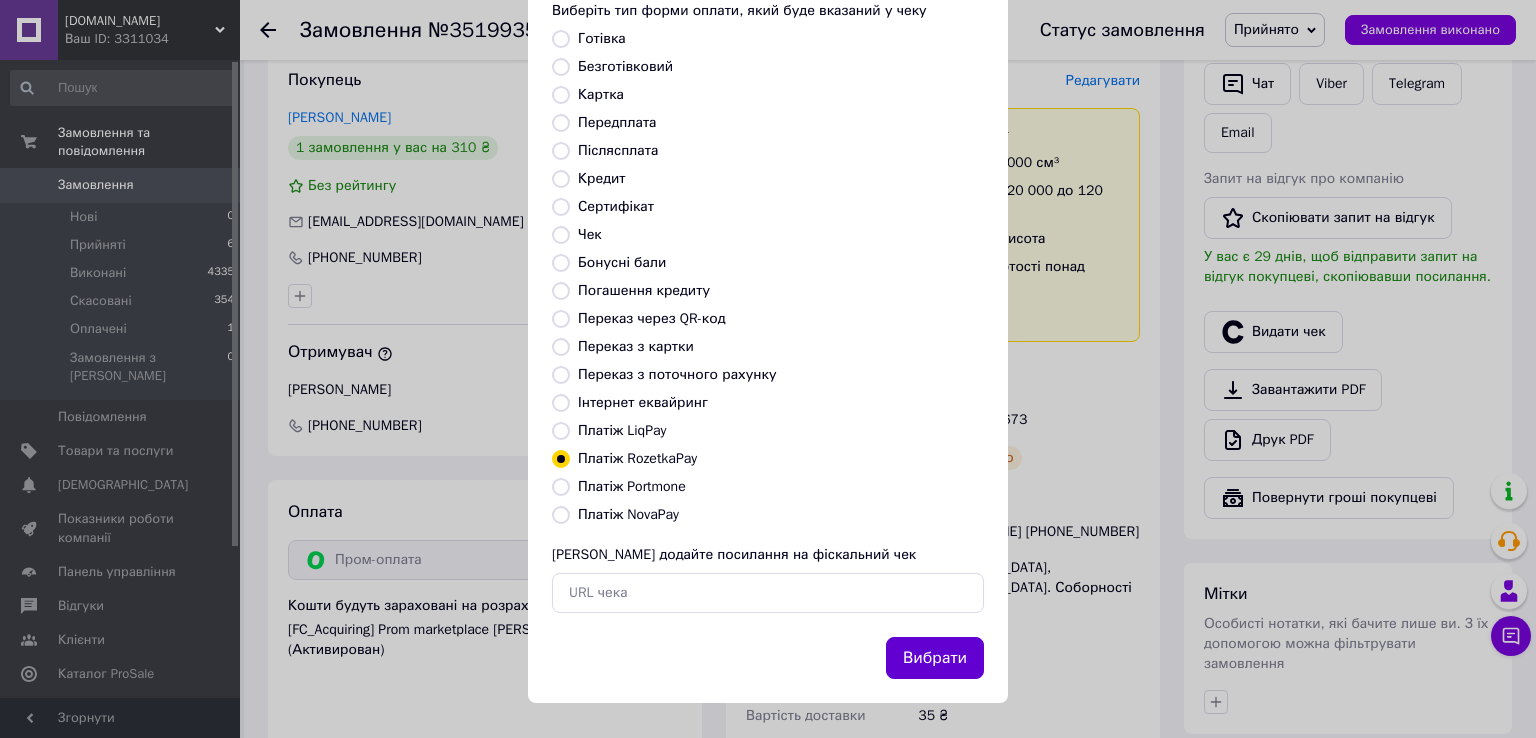 click on "Вибрати" at bounding box center (935, 658) 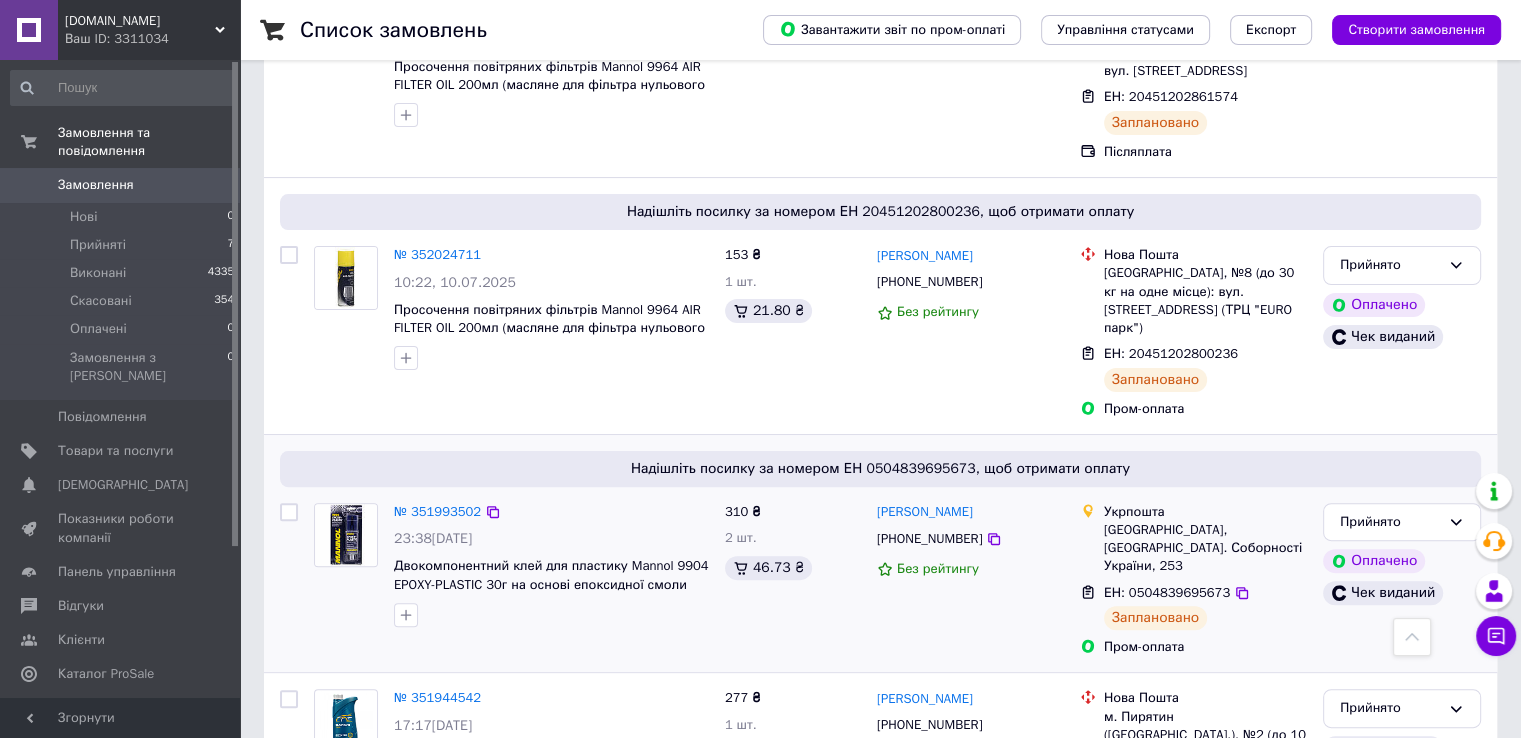 scroll, scrollTop: 500, scrollLeft: 0, axis: vertical 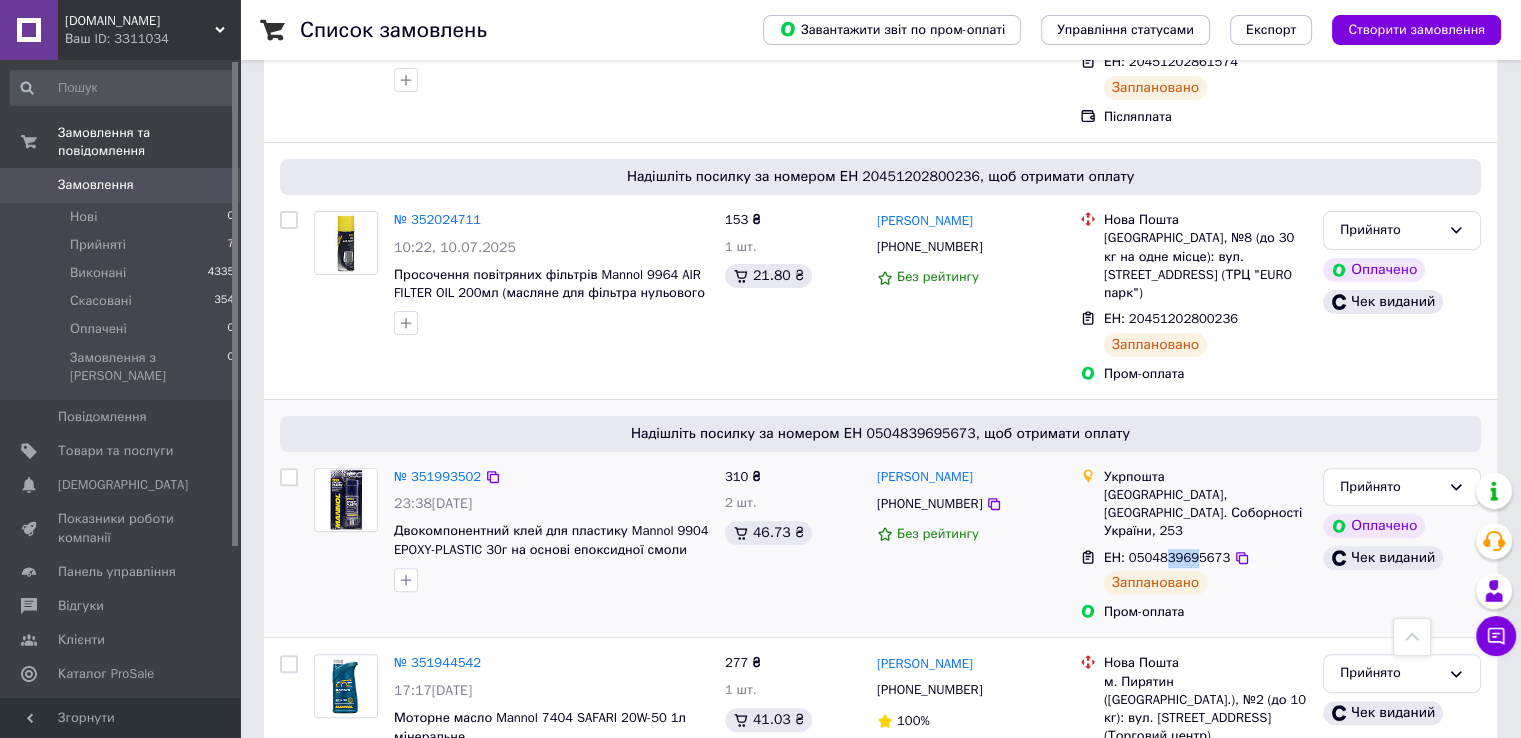 drag, startPoint x: 1162, startPoint y: 466, endPoint x: 1187, endPoint y: 466, distance: 25 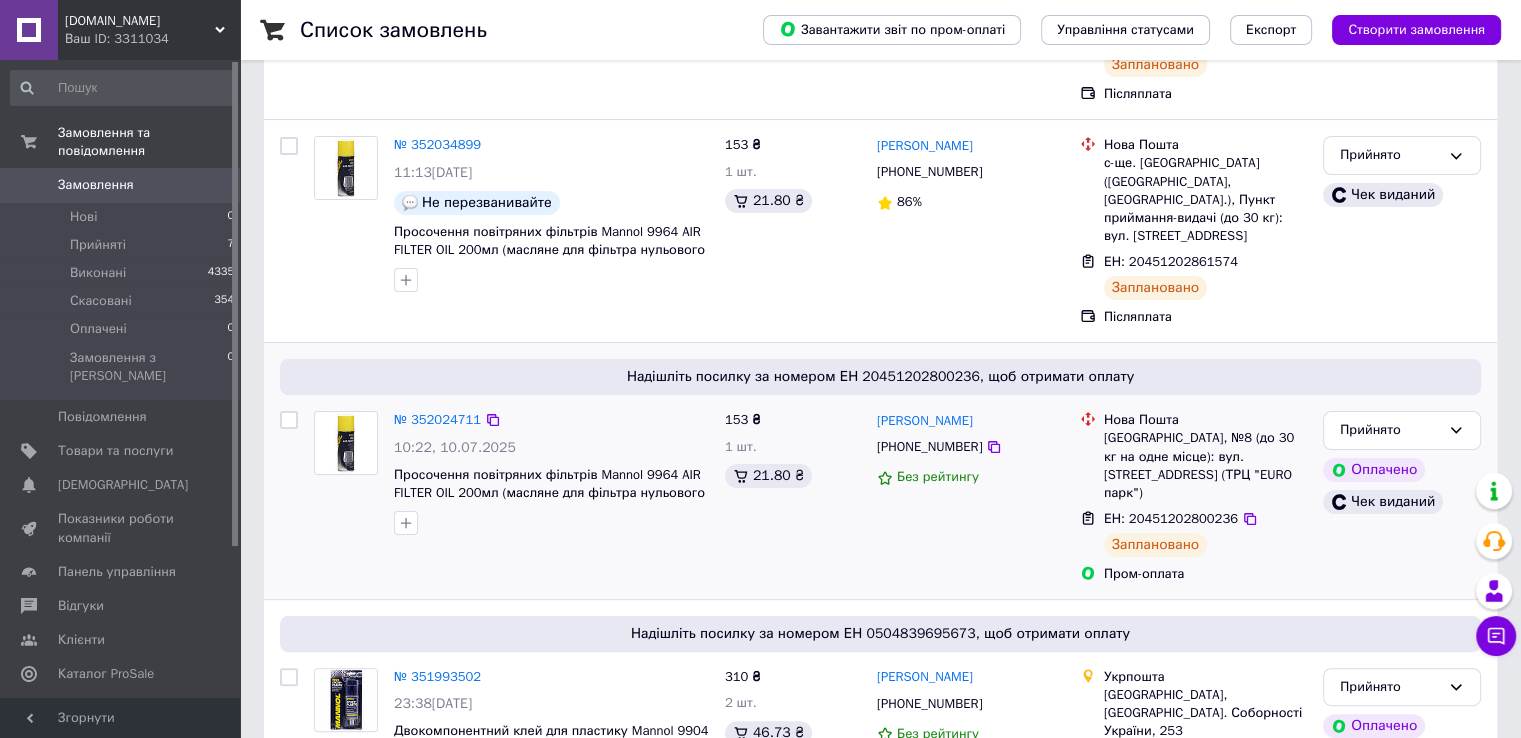 scroll, scrollTop: 400, scrollLeft: 0, axis: vertical 